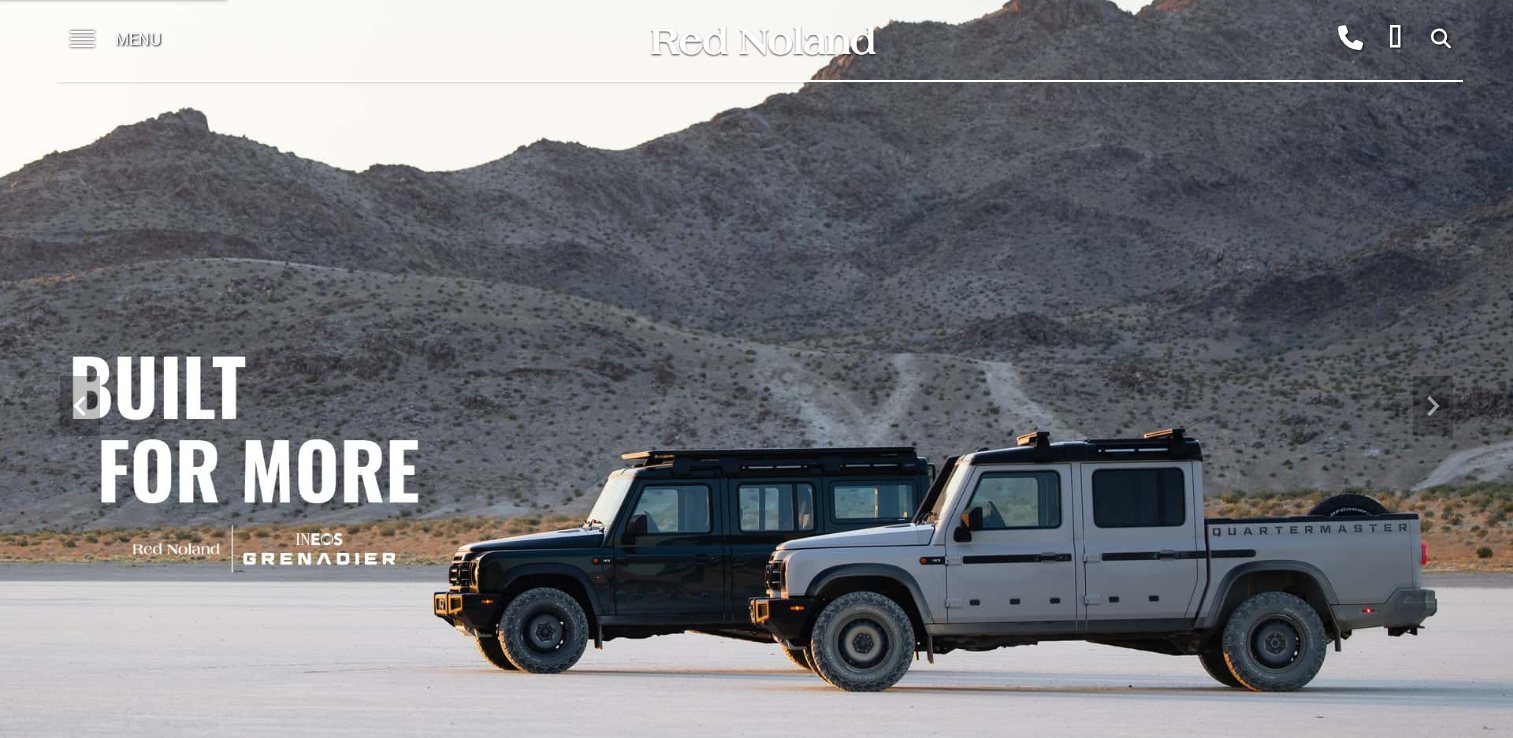 scroll, scrollTop: 0, scrollLeft: 0, axis: both 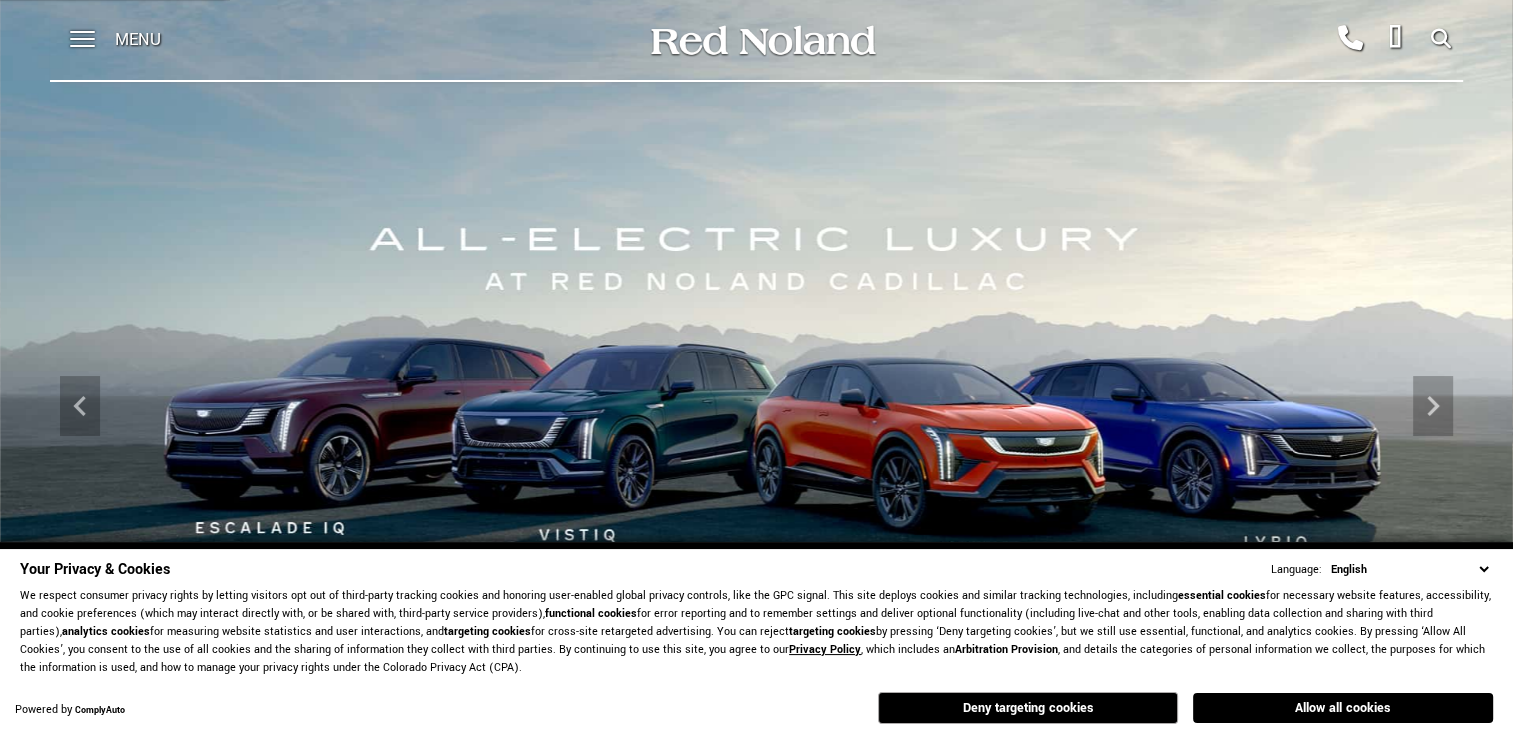 click on "Menu" at bounding box center (138, 40) 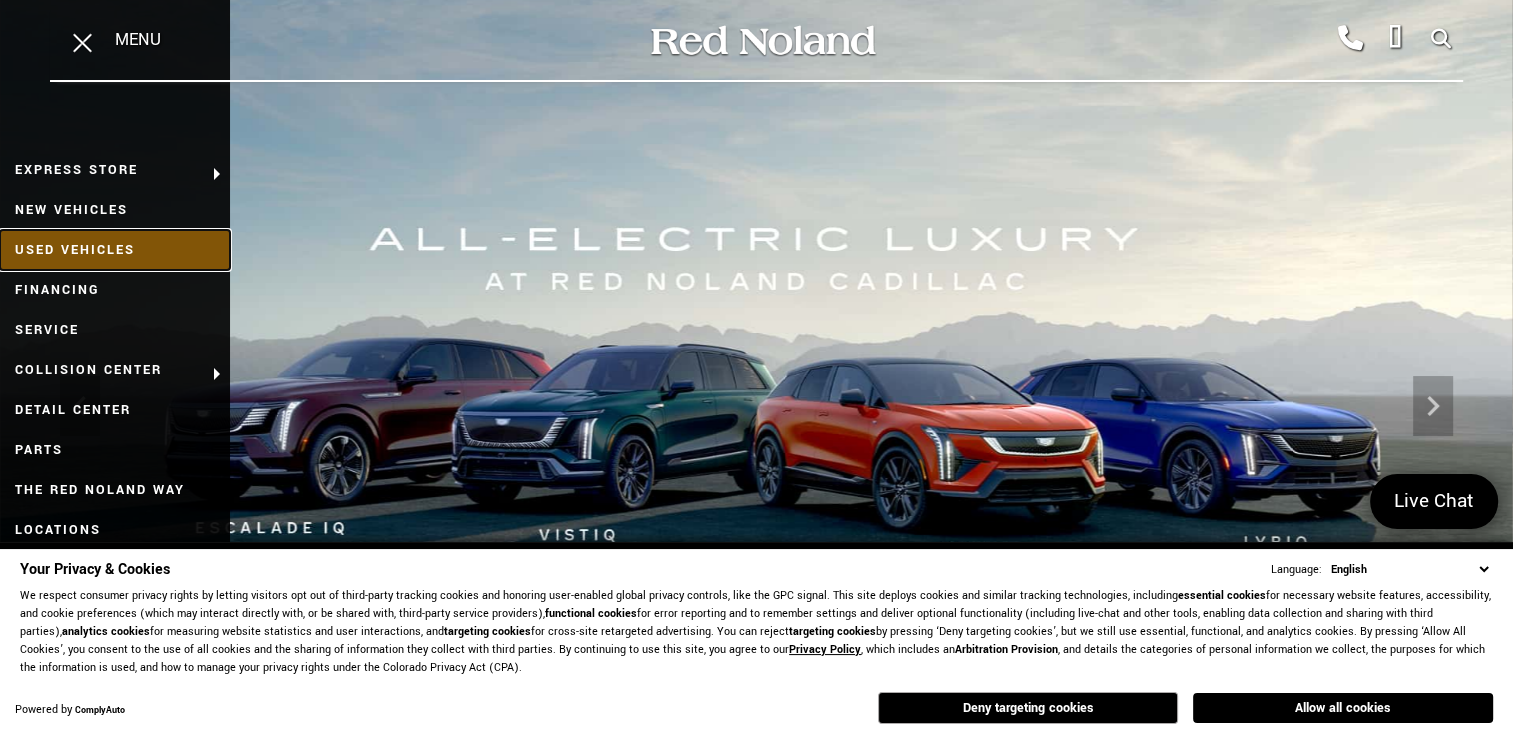 click on "Used Vehicles" at bounding box center (115, 250) 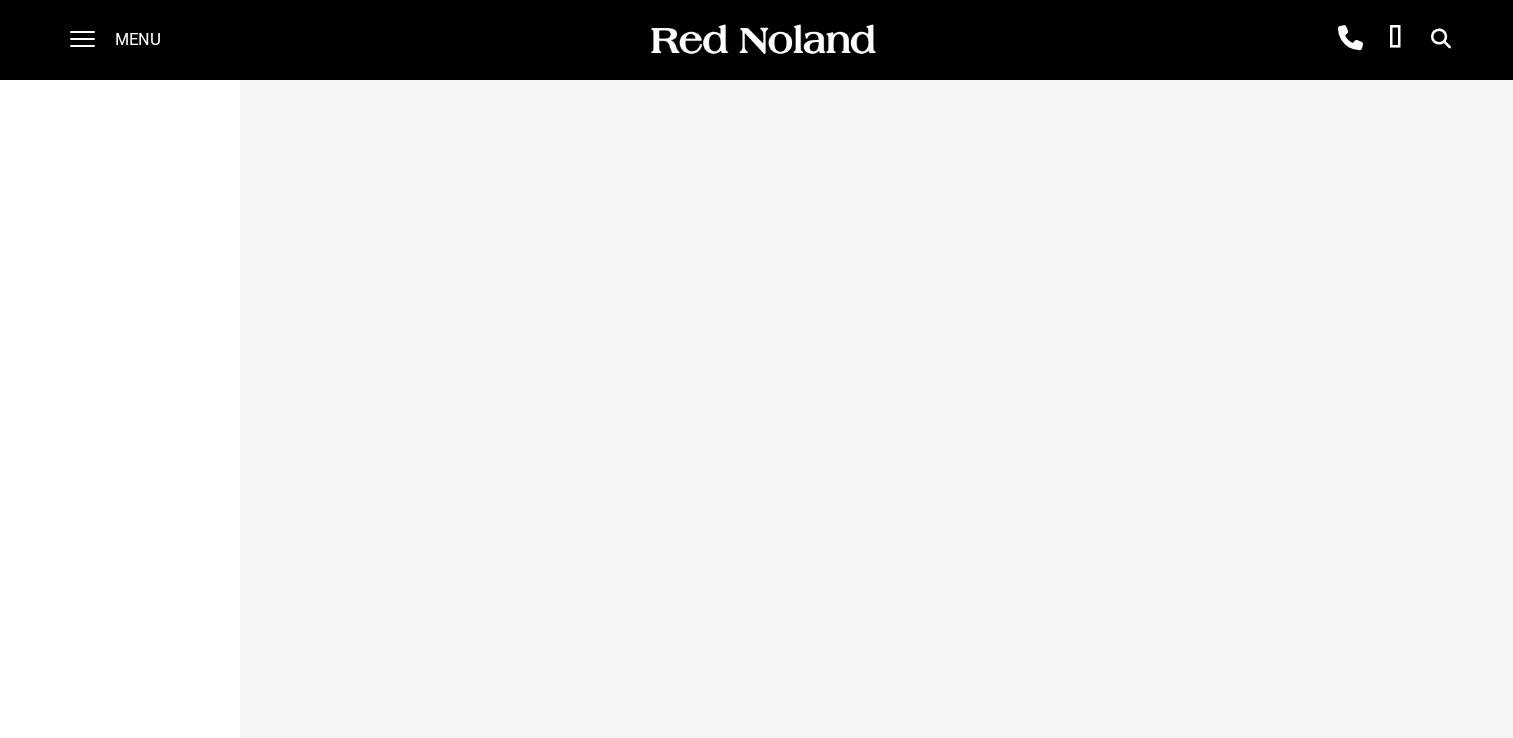 scroll, scrollTop: 0, scrollLeft: 0, axis: both 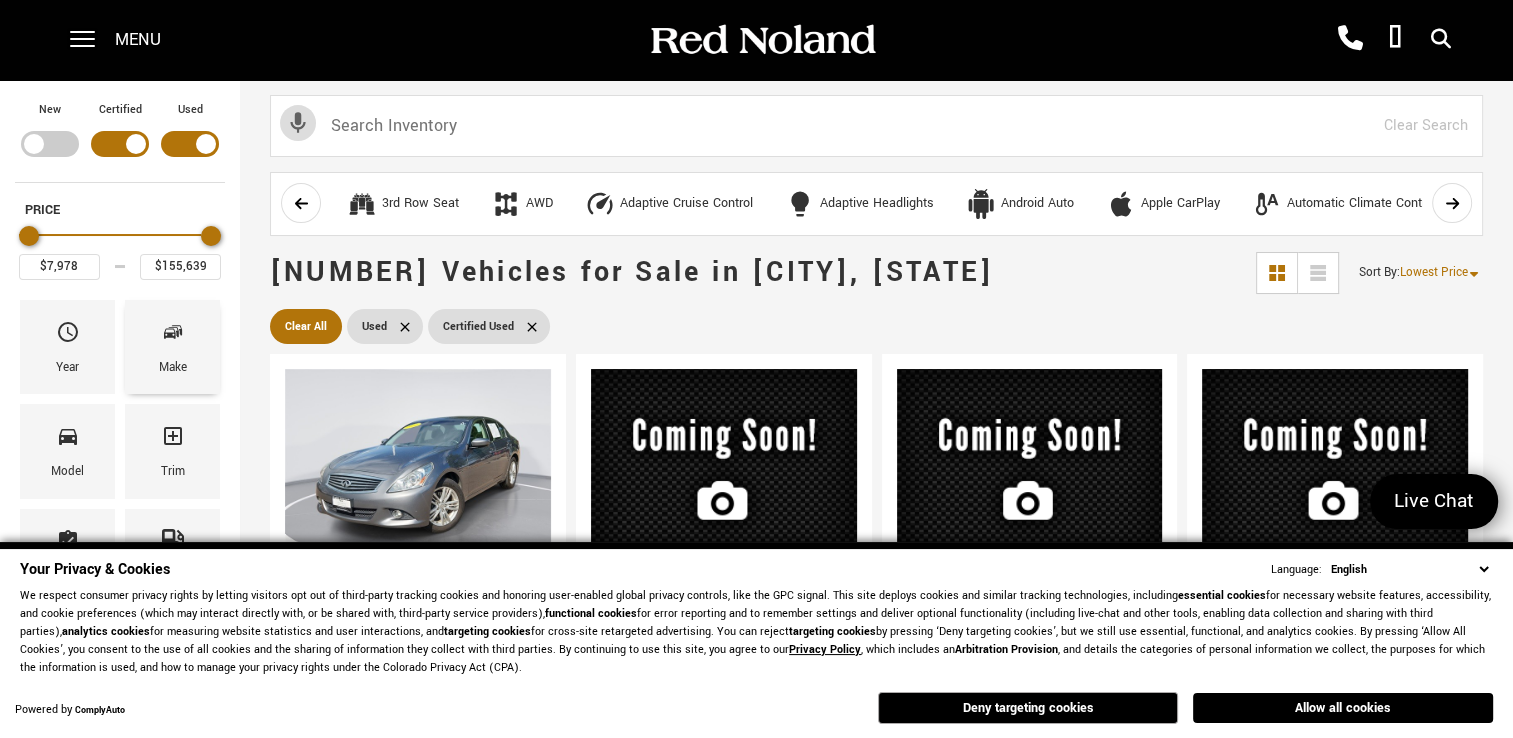 click on "Make" at bounding box center (172, 347) 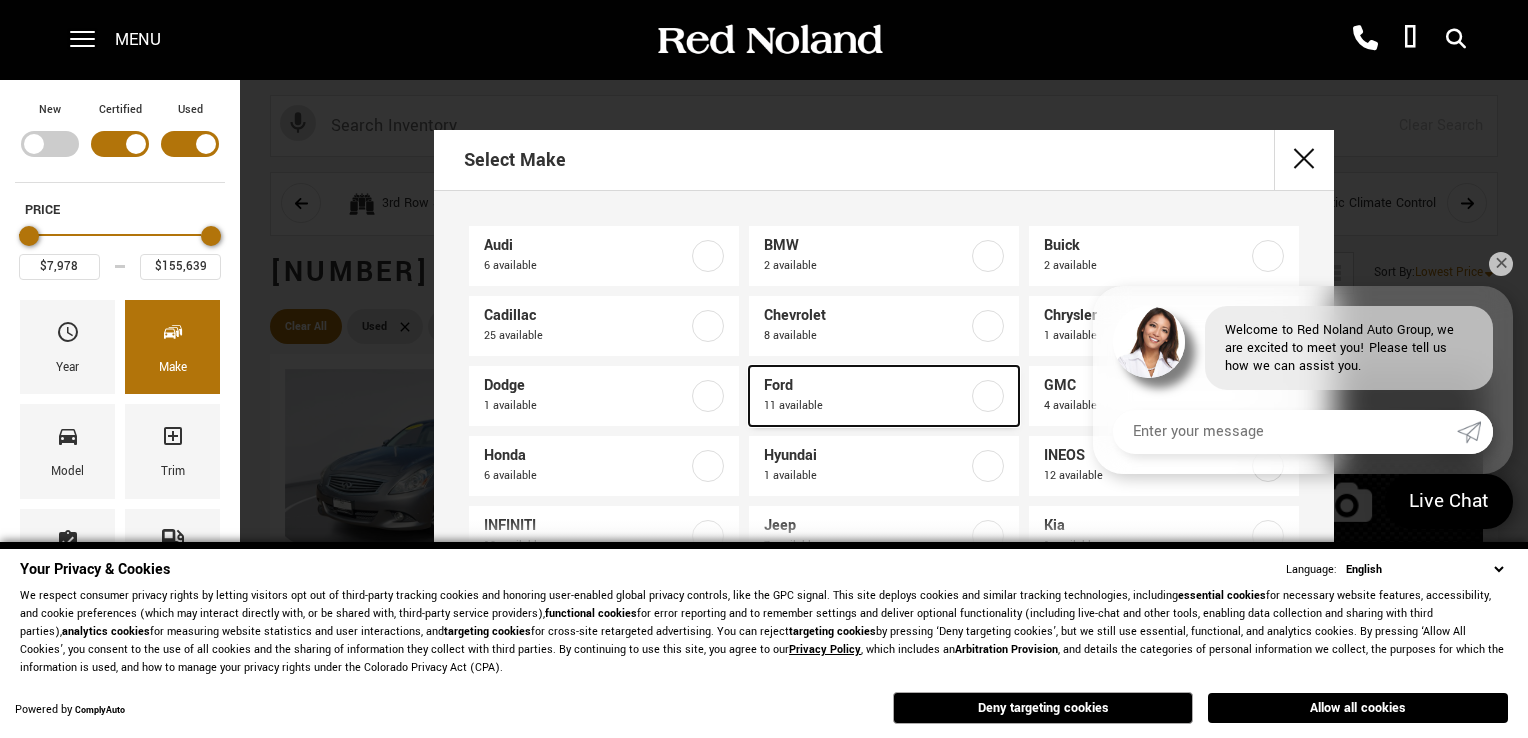 click on "Ford" at bounding box center [866, 386] 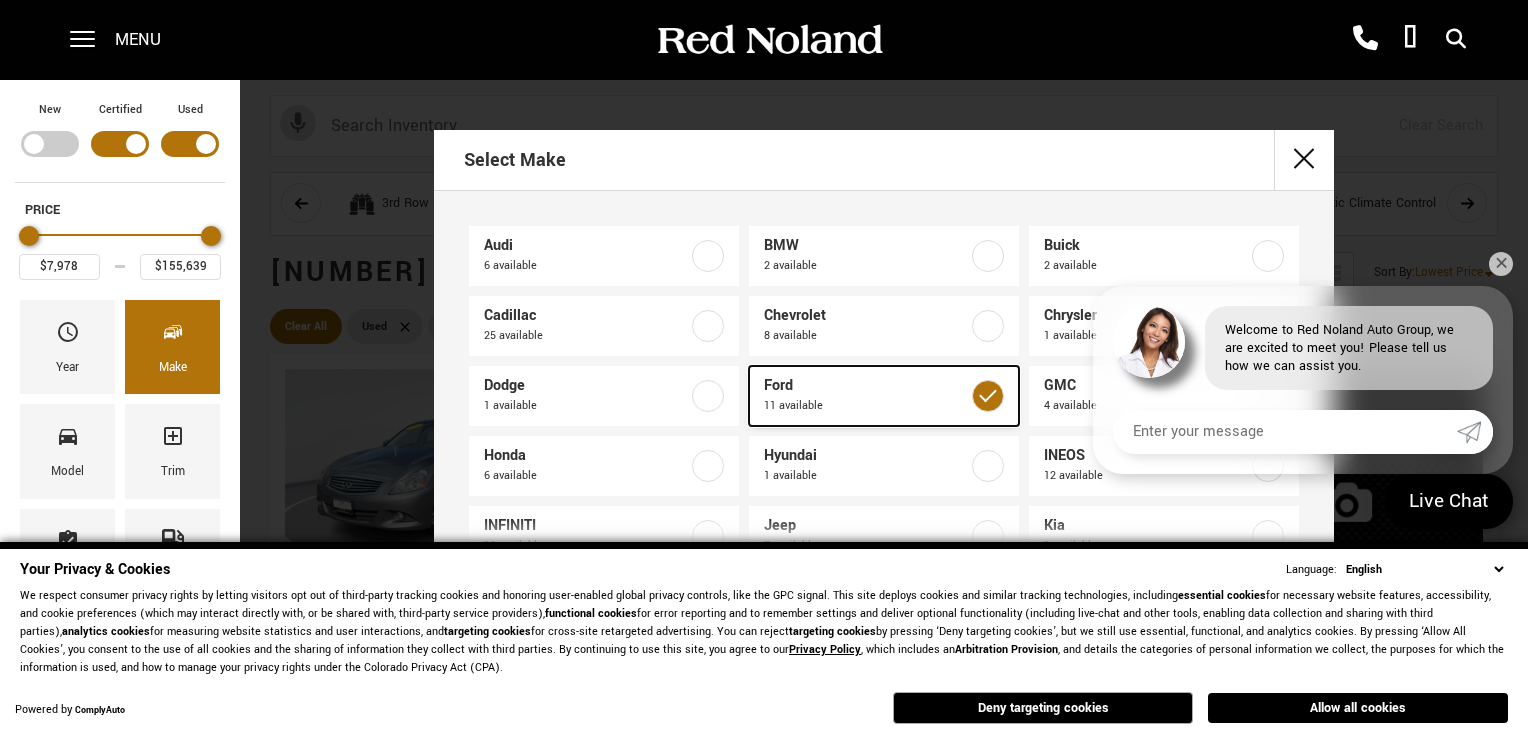 type on "$9,684" 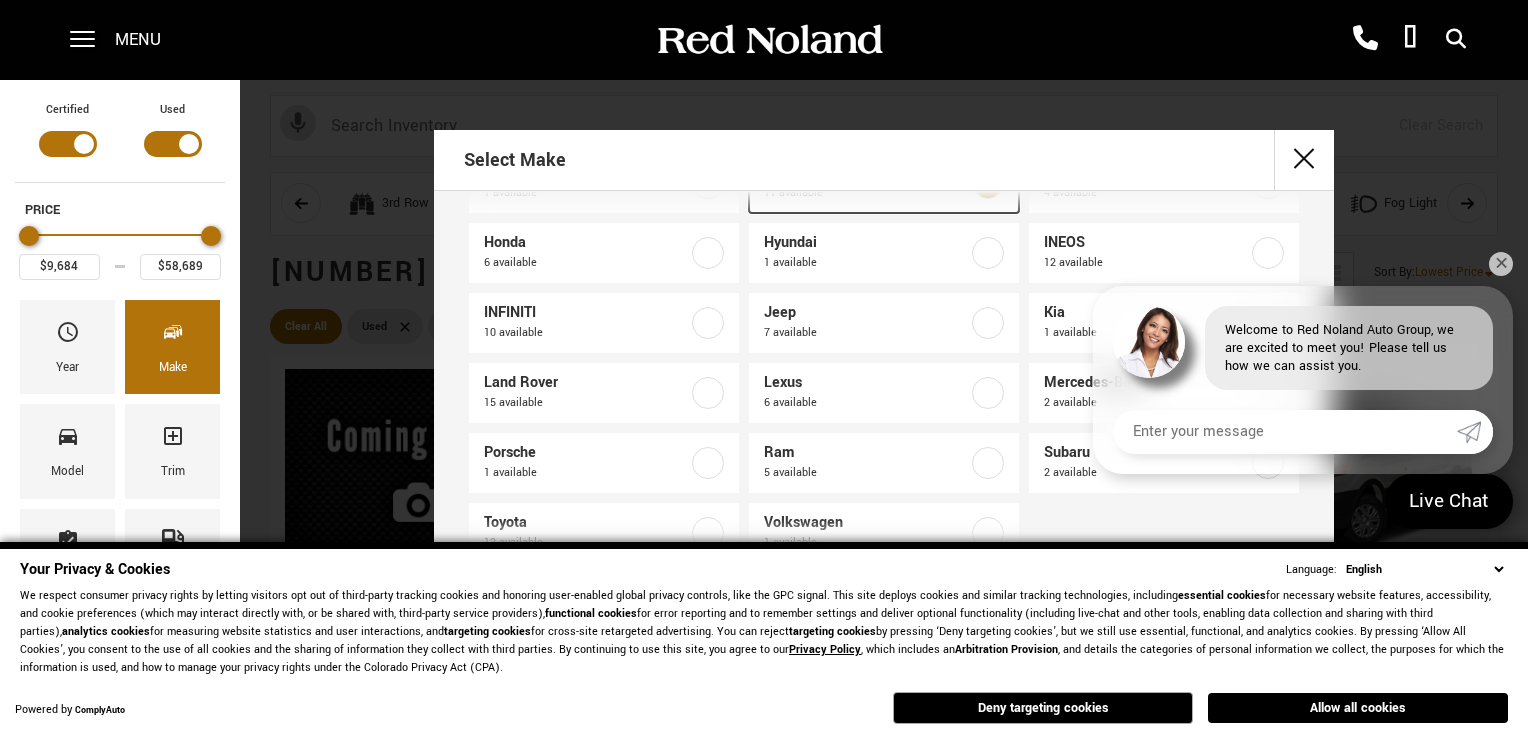 scroll, scrollTop: 261, scrollLeft: 0, axis: vertical 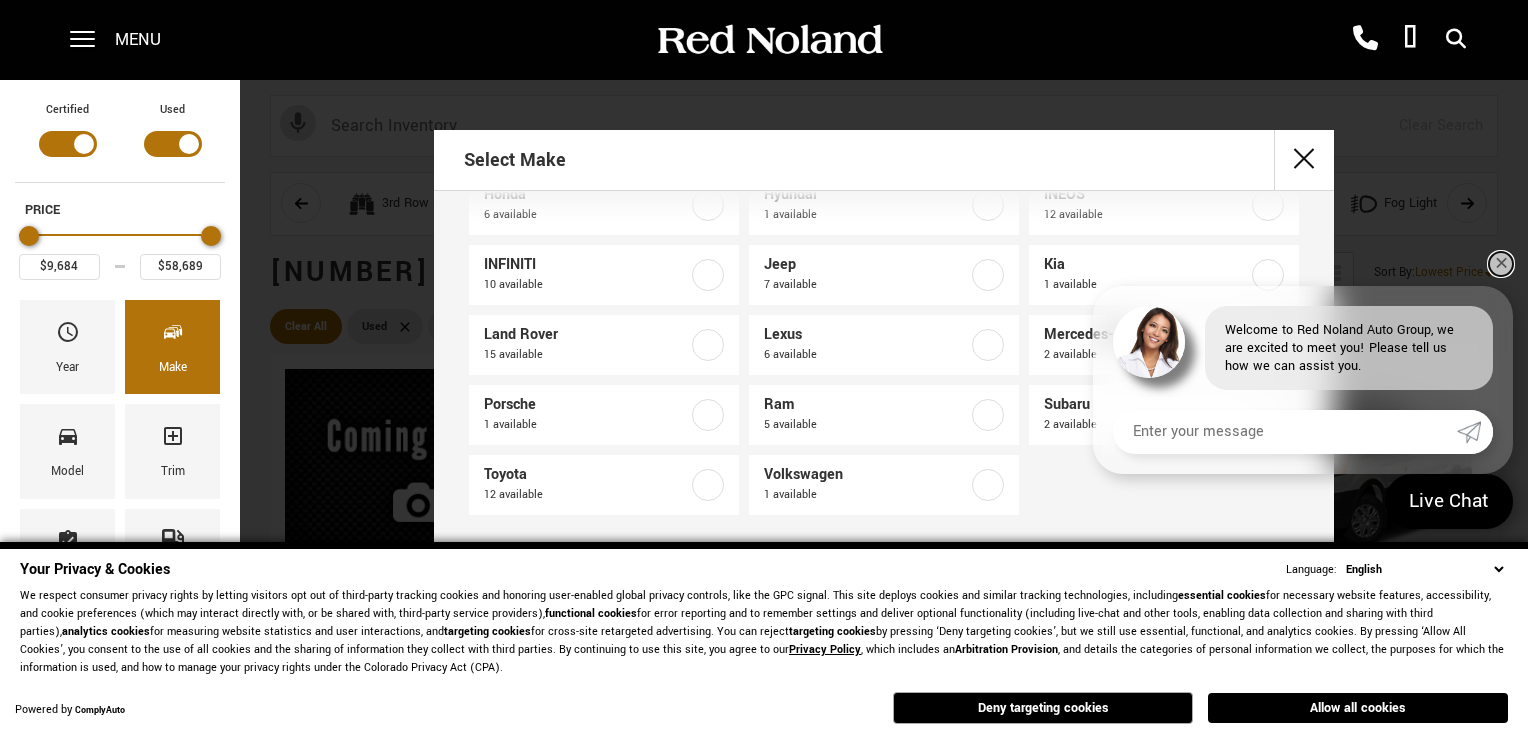 click on "✕" at bounding box center (1501, 264) 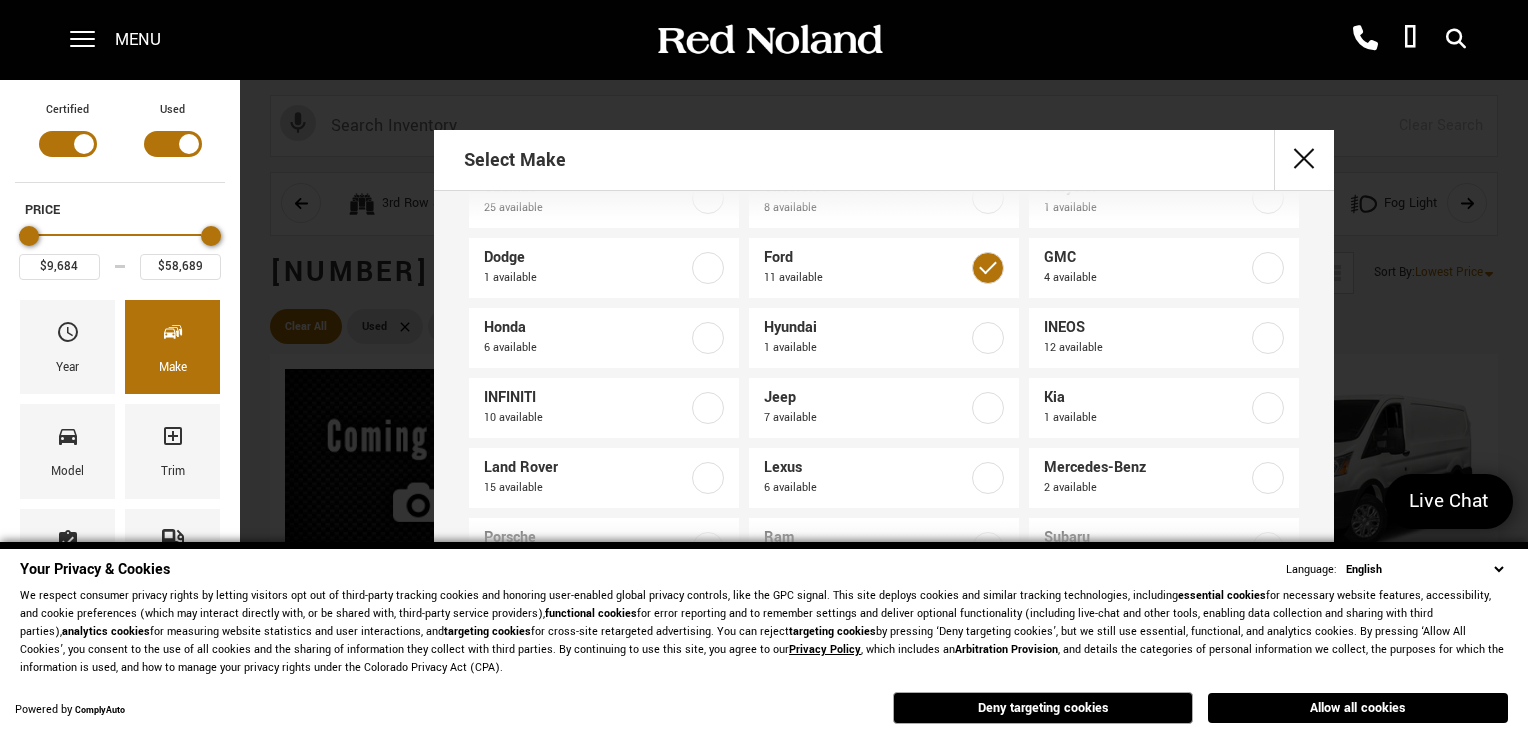 scroll, scrollTop: 35, scrollLeft: 0, axis: vertical 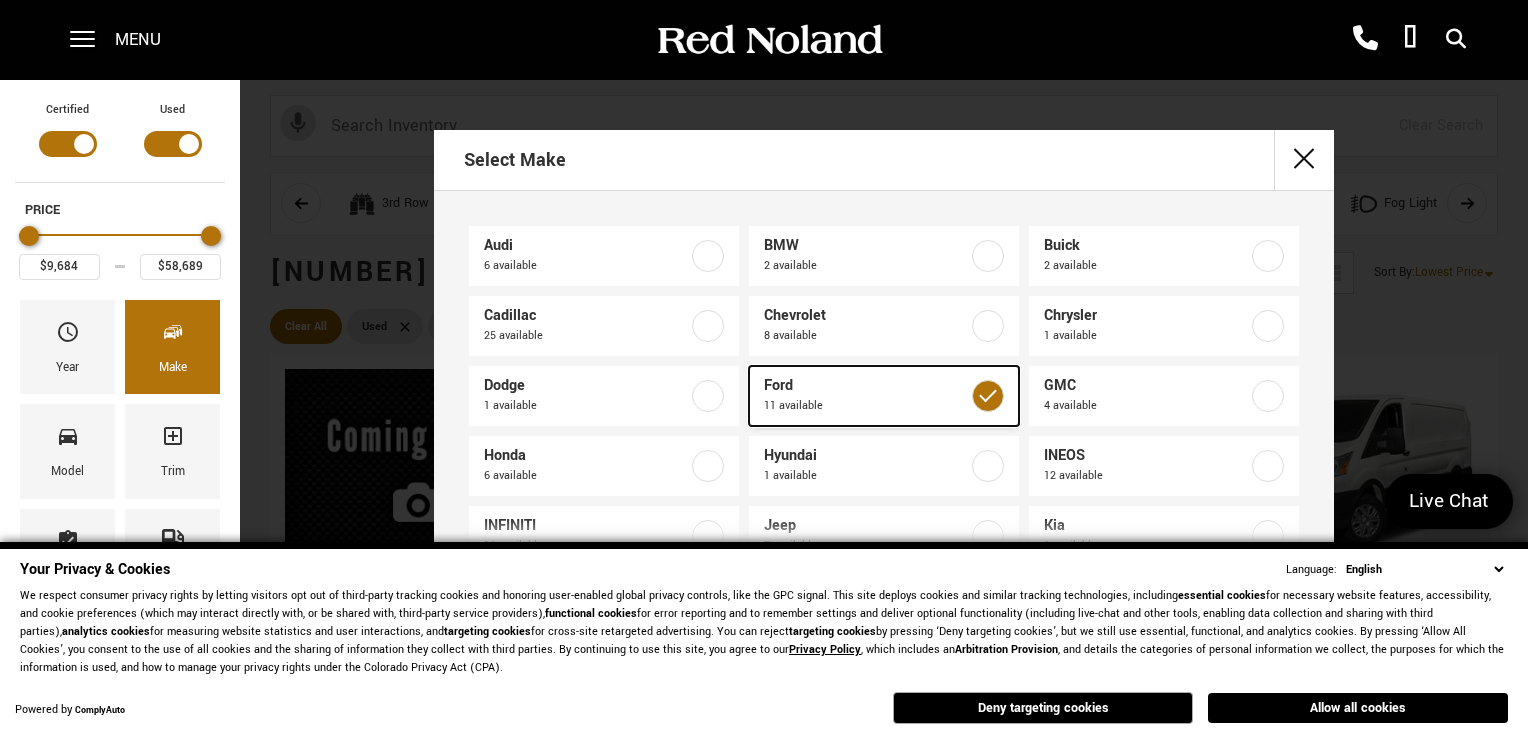 click on "Ford" at bounding box center [866, 386] 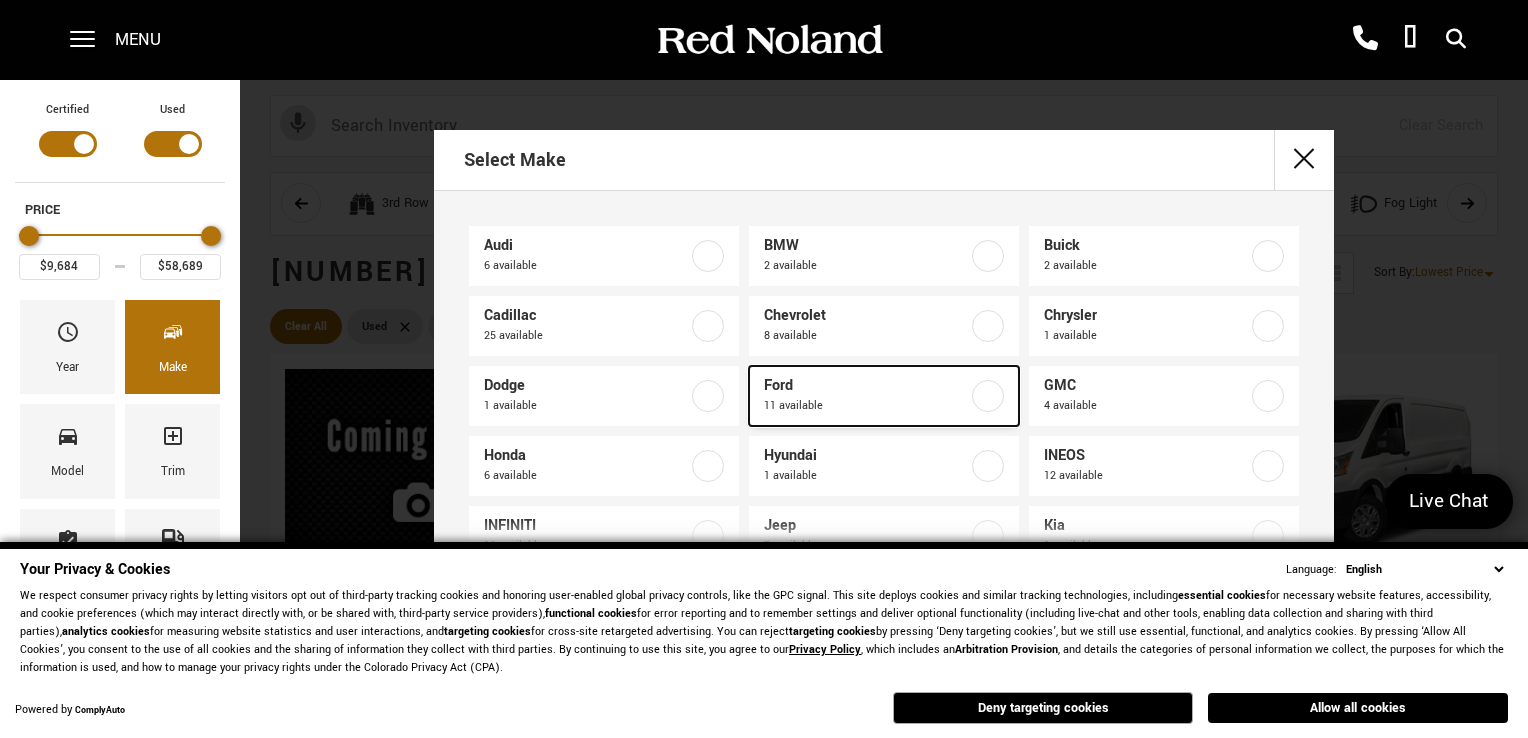 type on "$7,978" 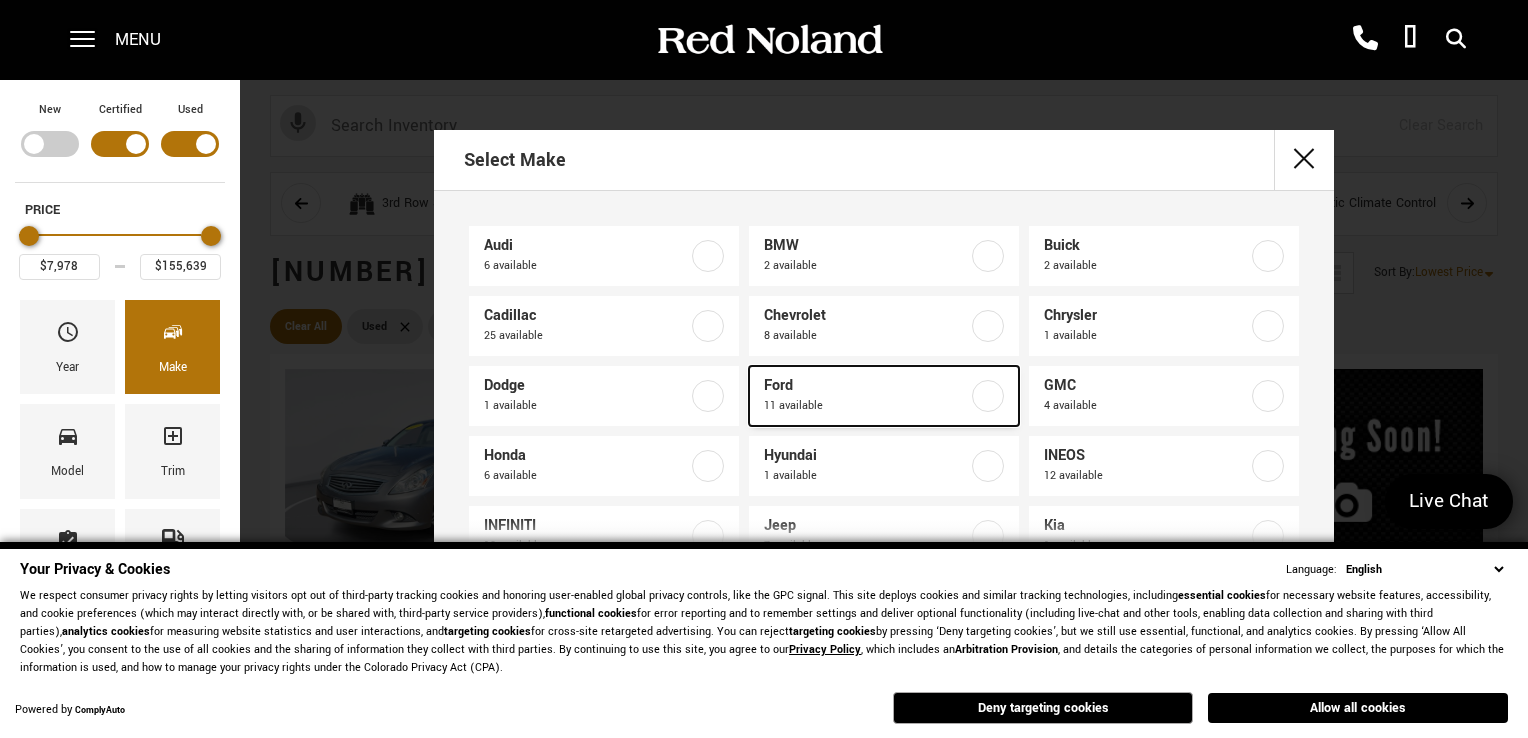 click on "Ford" at bounding box center [866, 386] 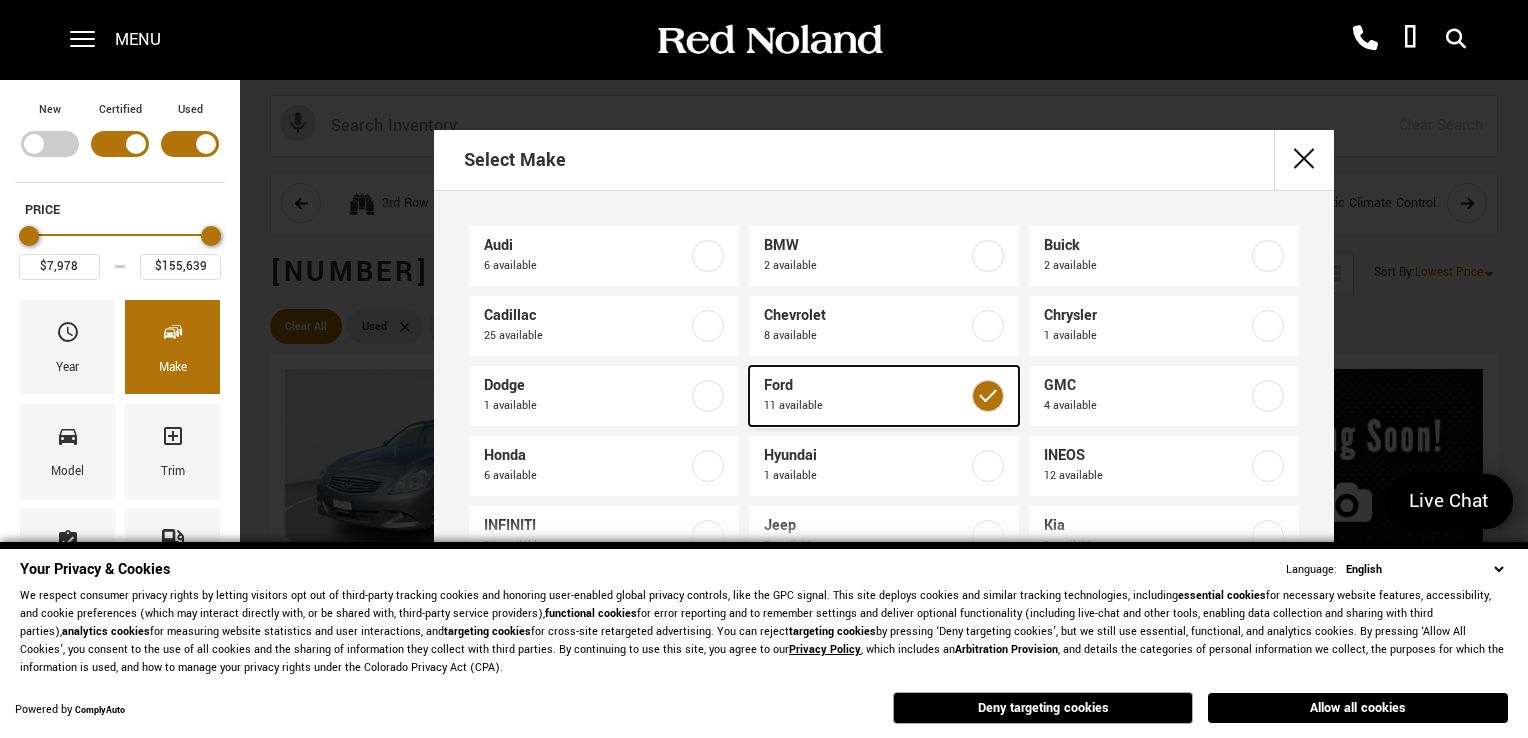 type on "$9,684" 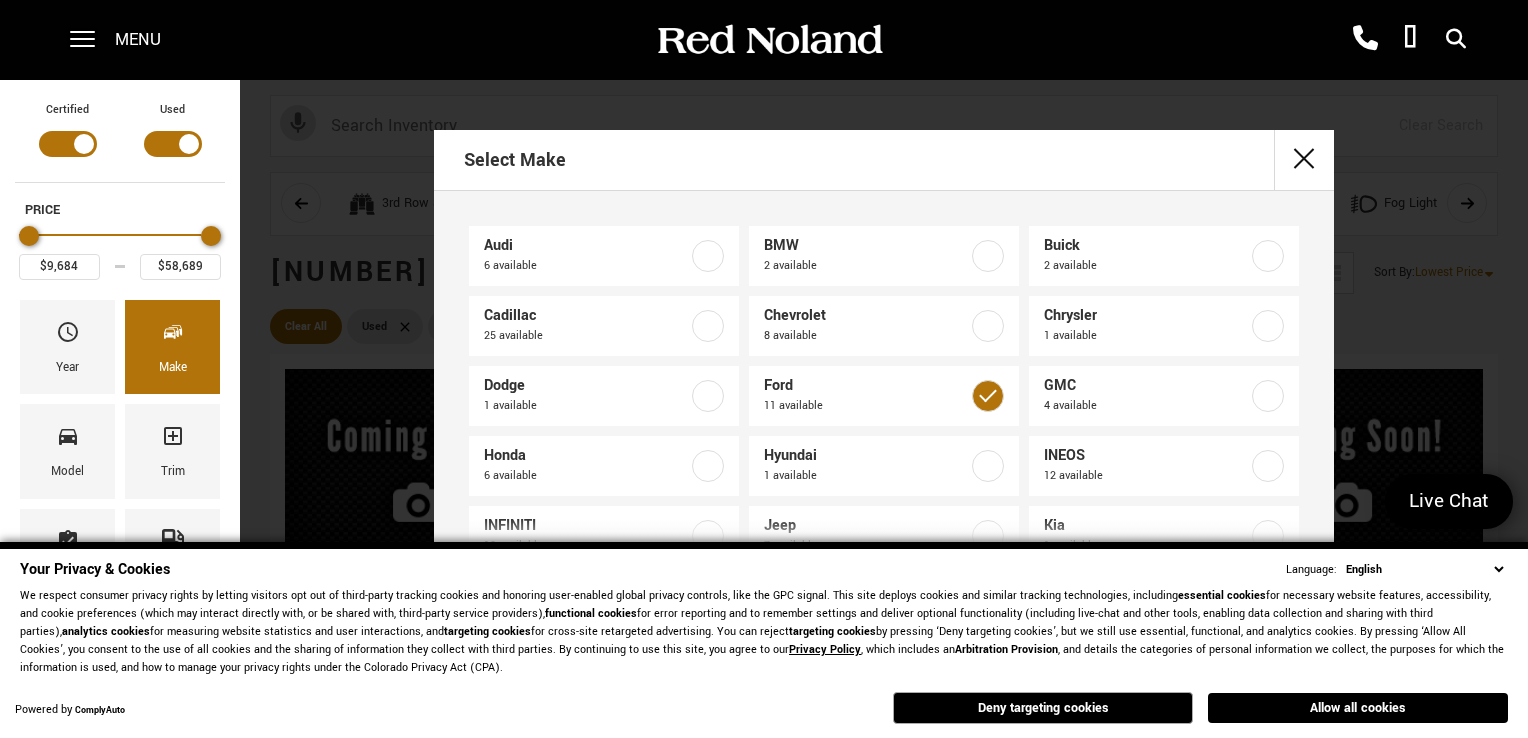 type on "$35,684" 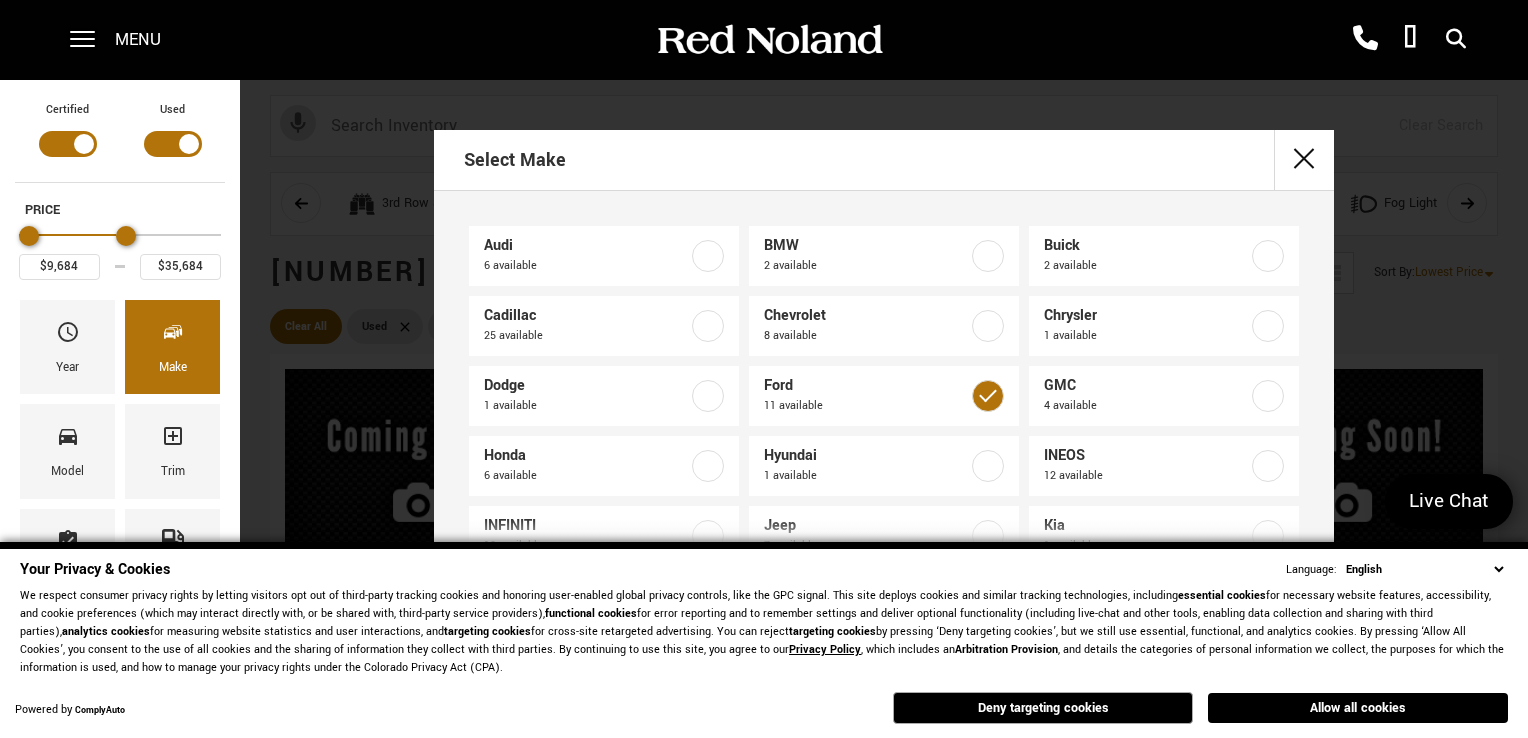 click at bounding box center (120, 236) 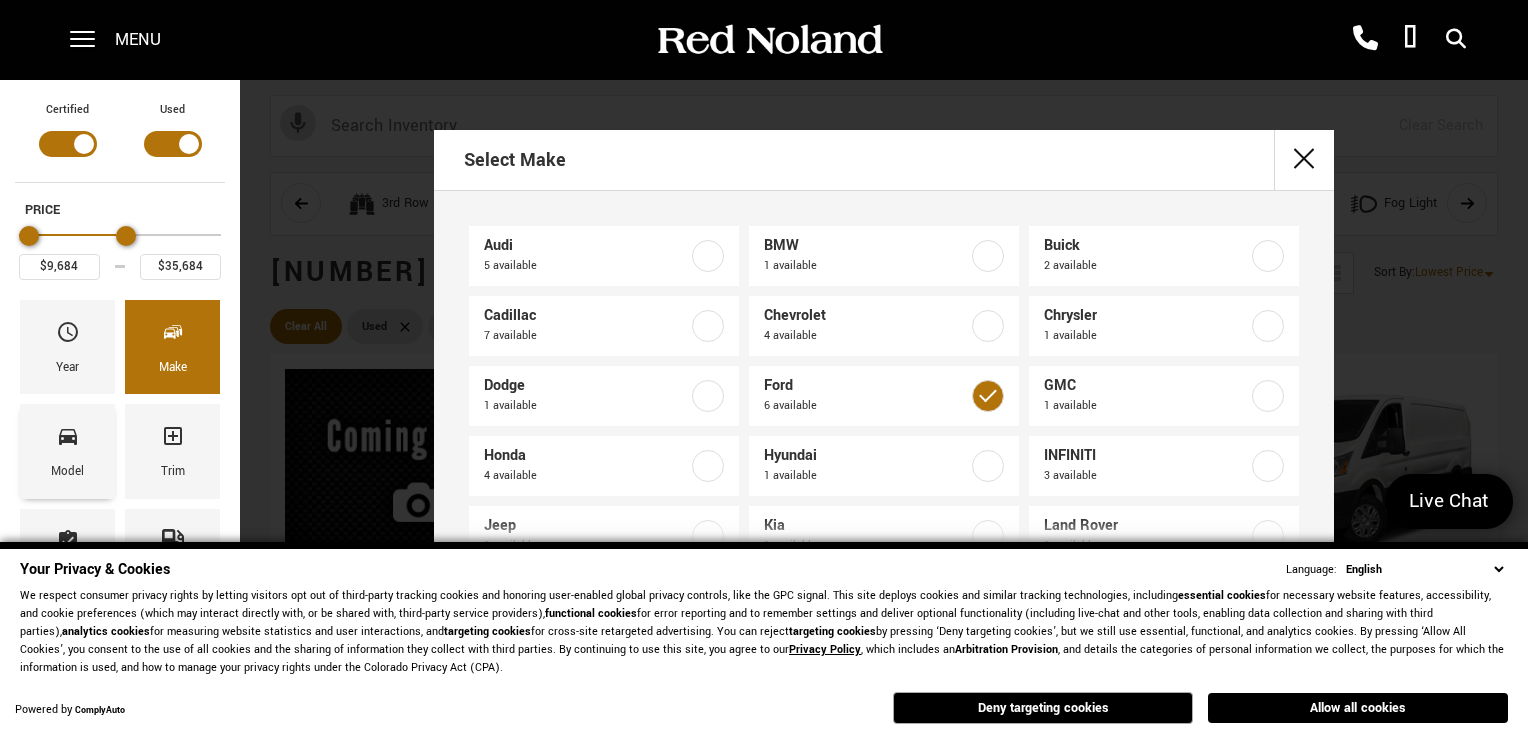 click on "Model" at bounding box center (67, 451) 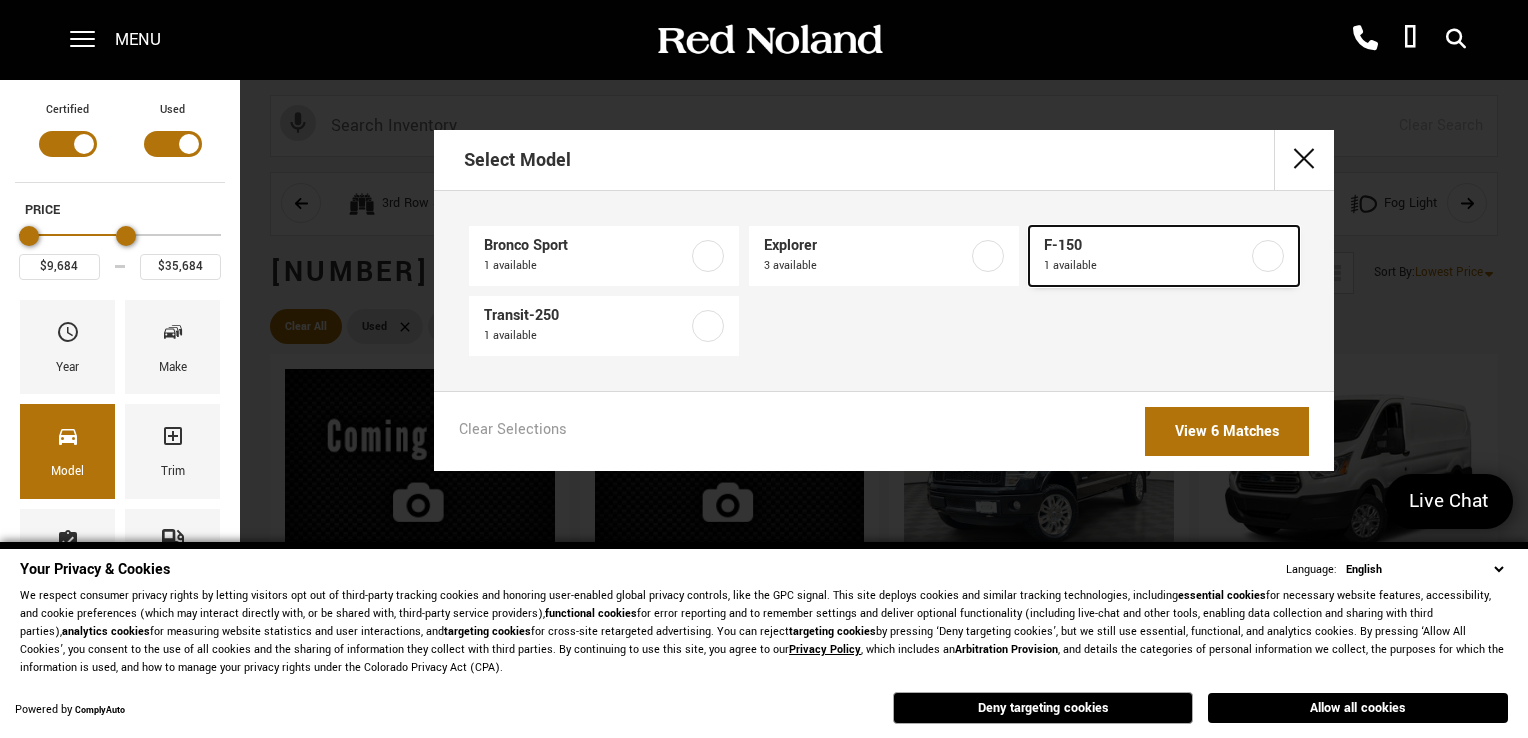 click on "F-150" at bounding box center (1146, 246) 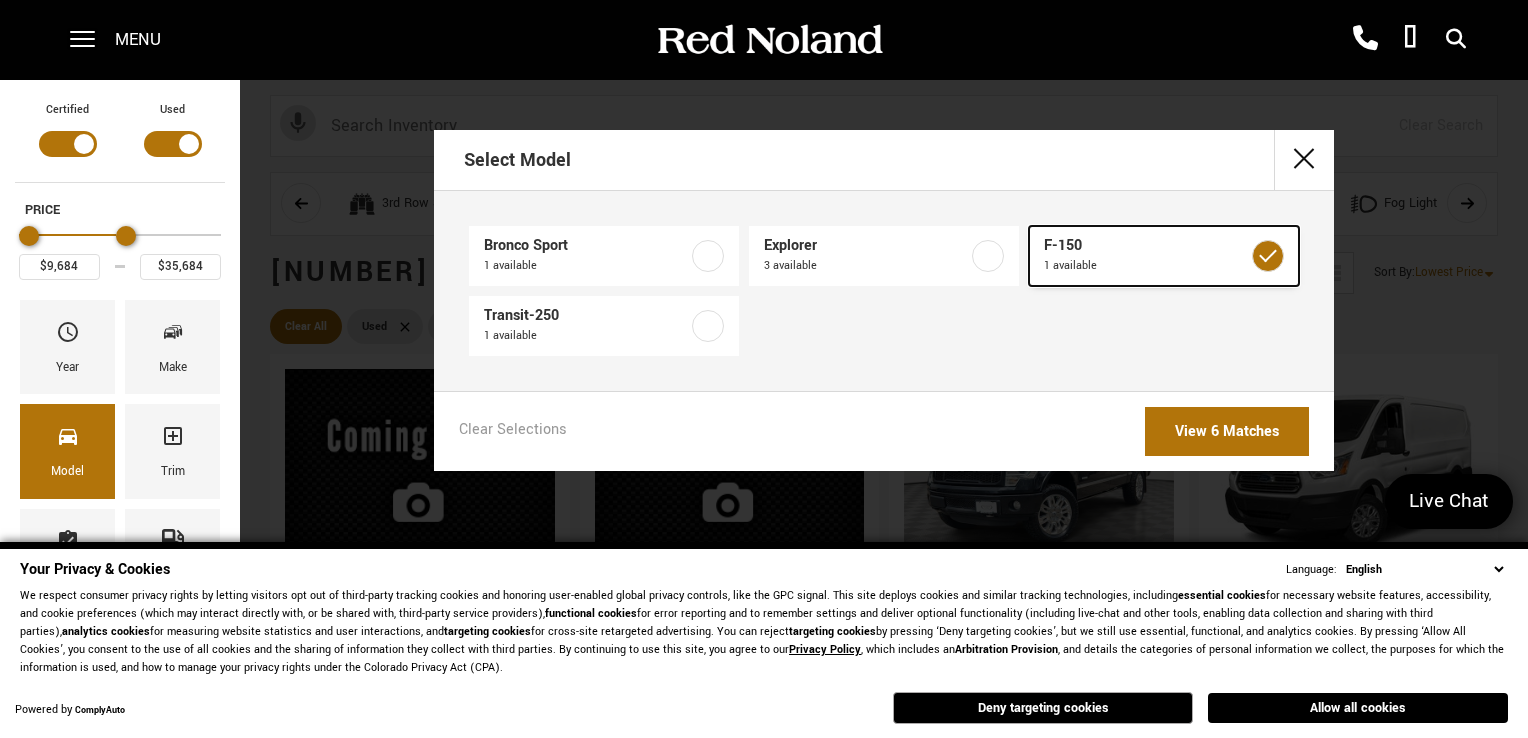 type on "$17,689" 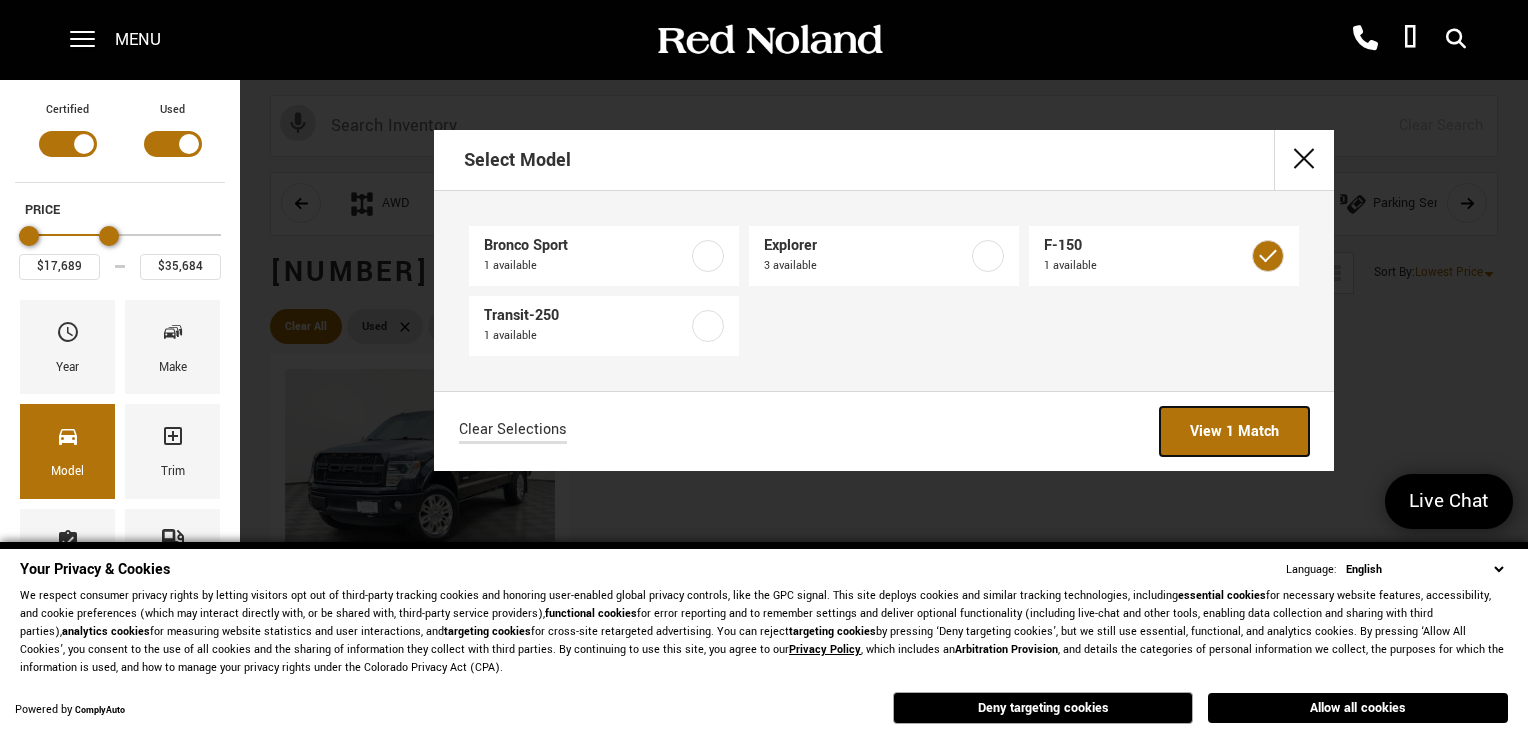click on "View   1   Match" at bounding box center (1234, 431) 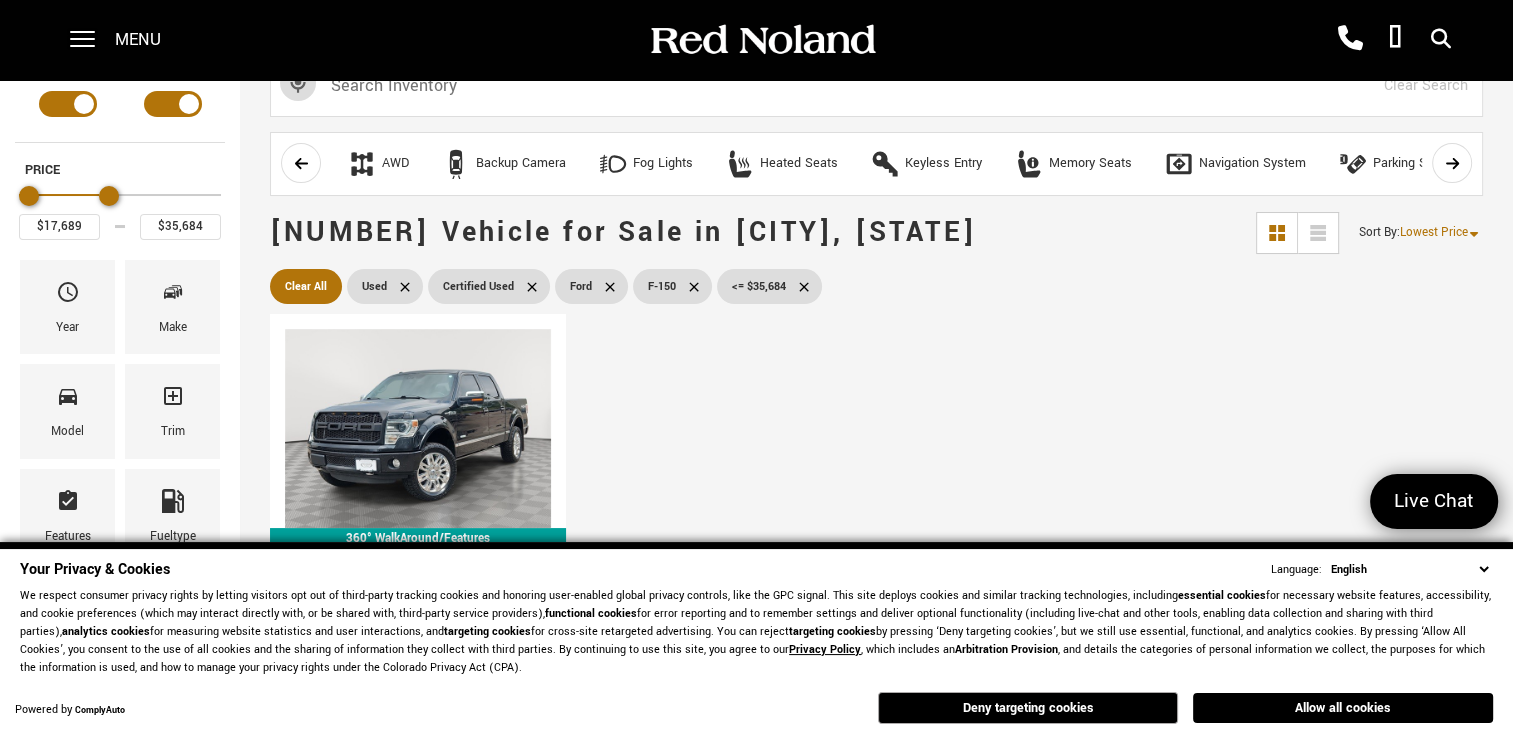 scroll, scrollTop: 133, scrollLeft: 0, axis: vertical 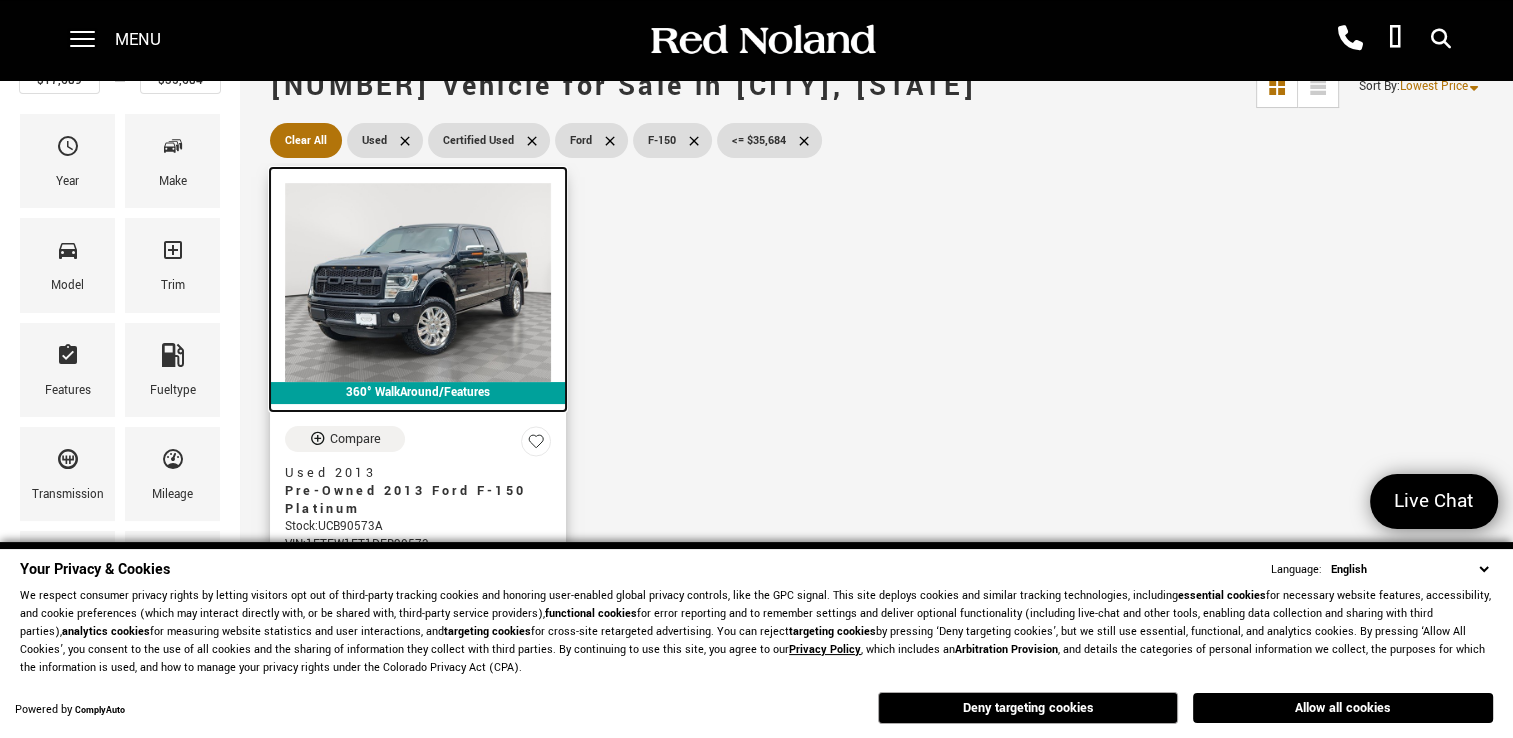 click at bounding box center [418, 282] 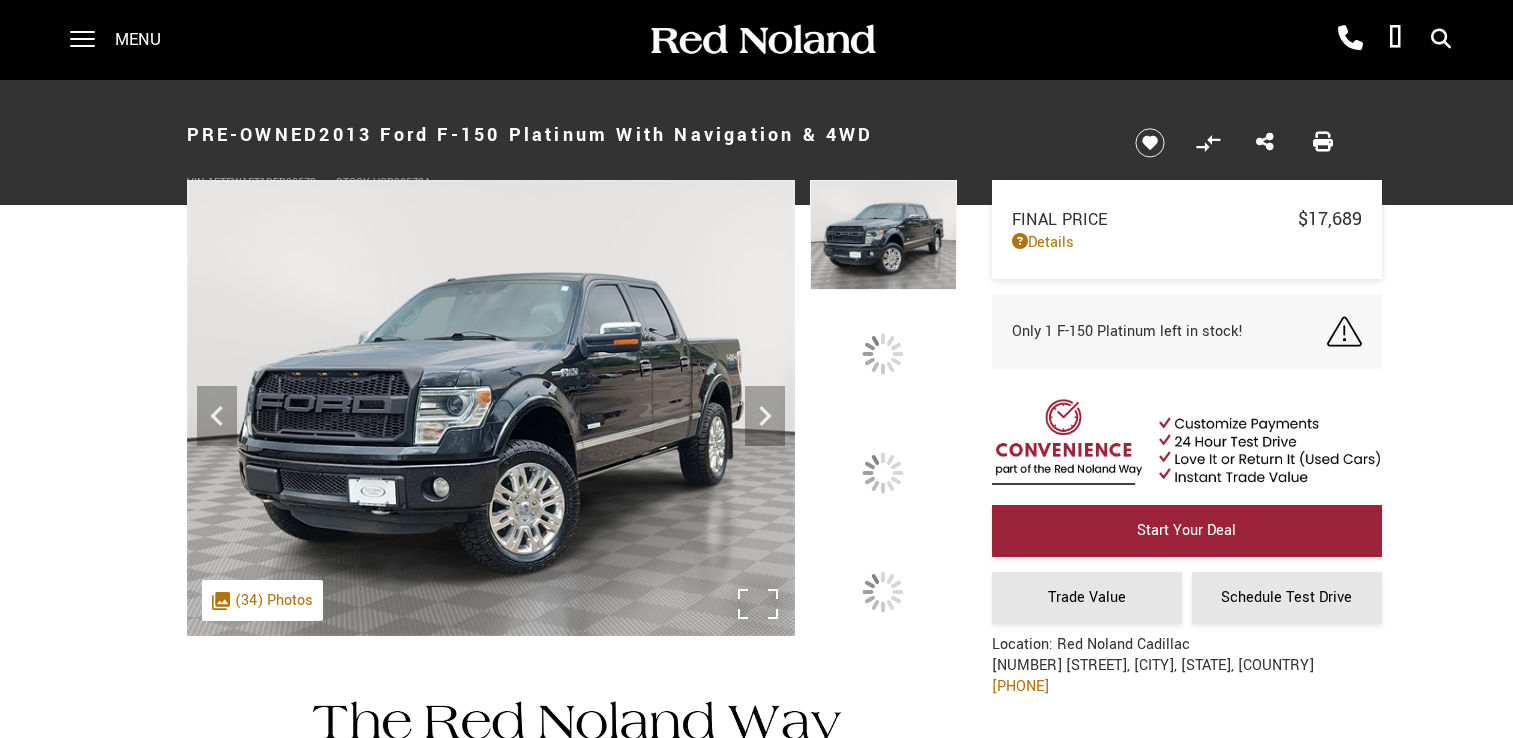 scroll, scrollTop: 0, scrollLeft: 0, axis: both 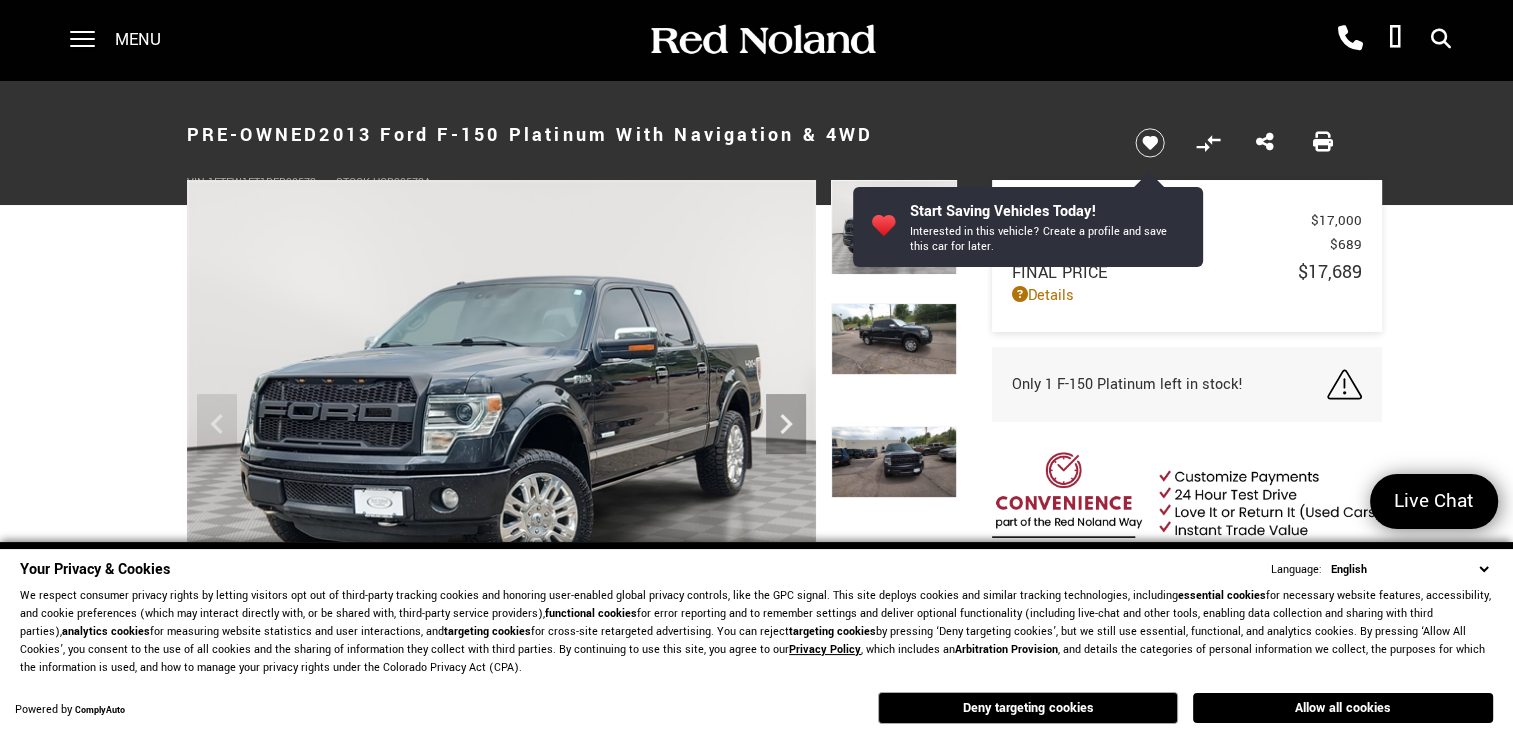 click on "We respect consumer privacy rights by letting visitors opt out of third-party tracking cookies and honoring user-enabled global privacy controls, like the GPC signal. This site deploys cookies and similar tracking technologies, including  essential cookies  for necessary website features, accessibility, and cookie preferences (which may interact directly with, or be shared with, third-party service providers),  functional cookies  for error reporting and to remember settings and deliver optional functionality (including live-chat and other tools, enabling data collection and sharing with third parties),  analytics cookies  for measuring website statistics and user interactions, and  targeting cookies  for cross-site retargeted advertising. You can reject  targeting cookies Privacy Policy , which includes an  Arbitration Provision" at bounding box center [756, 632] 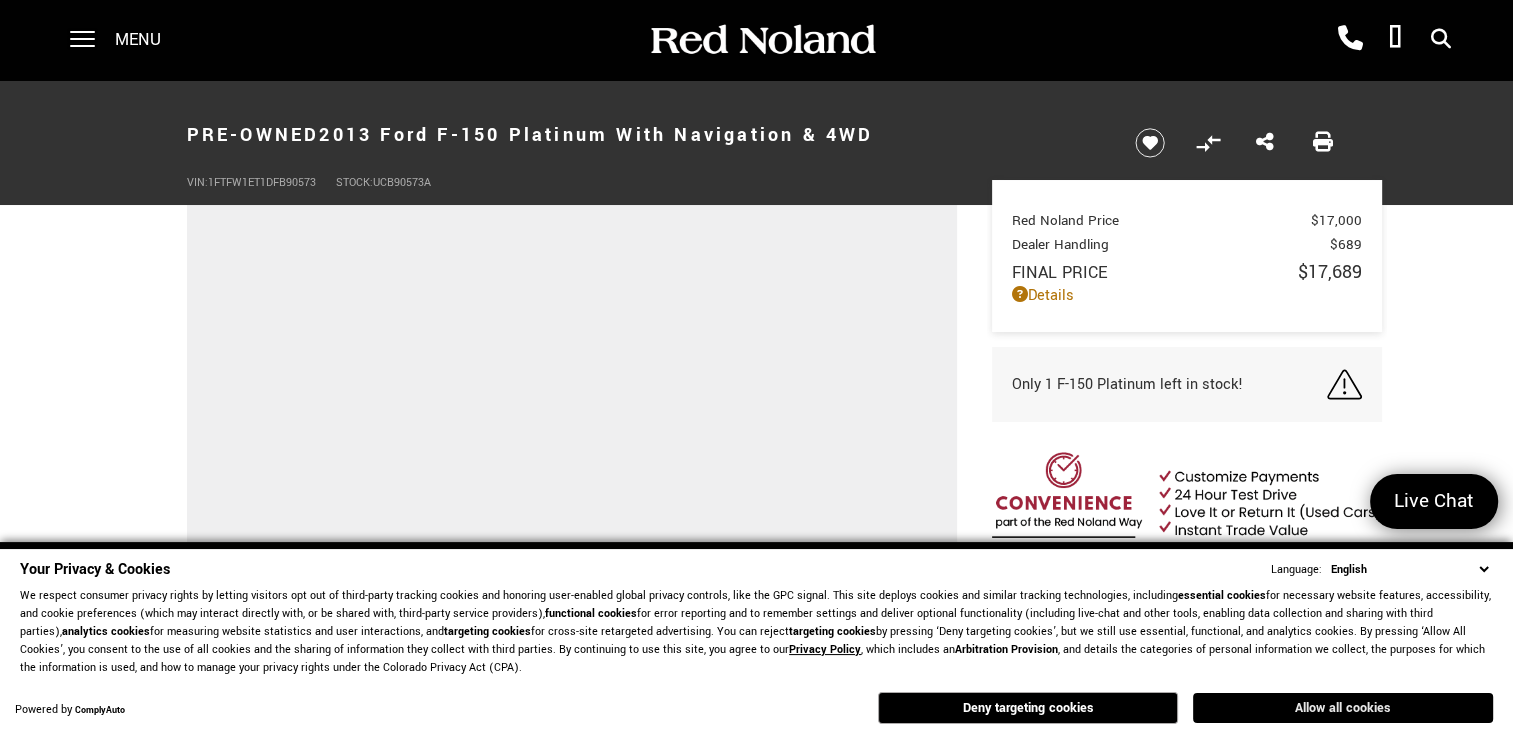 click on "Allow all cookies" at bounding box center (1343, 708) 